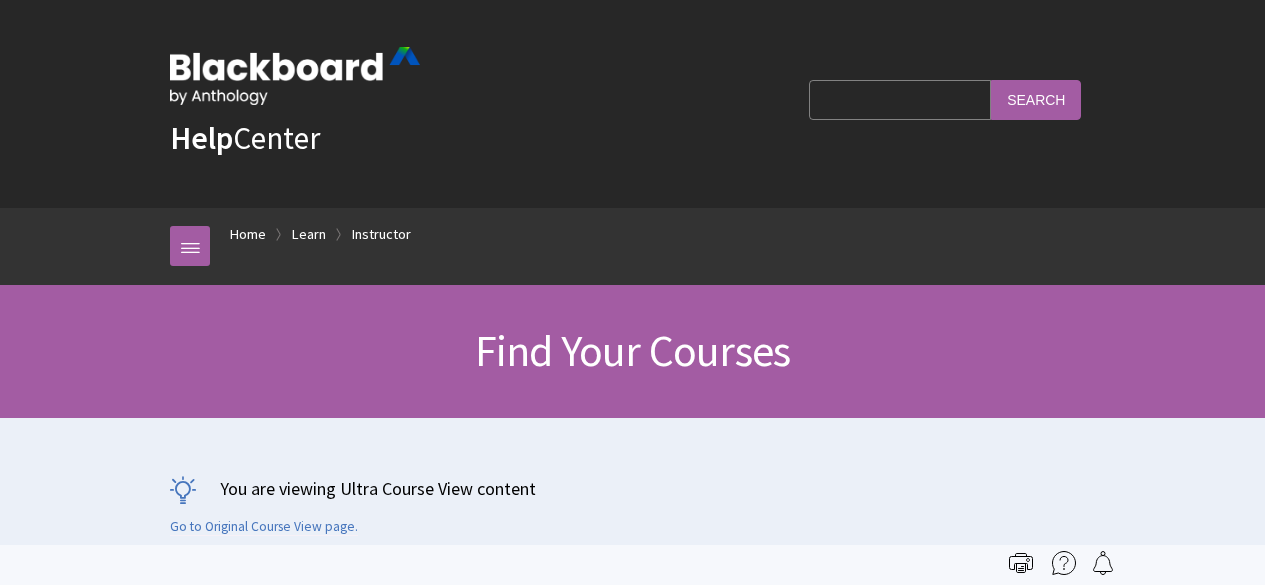 scroll, scrollTop: 400, scrollLeft: 0, axis: vertical 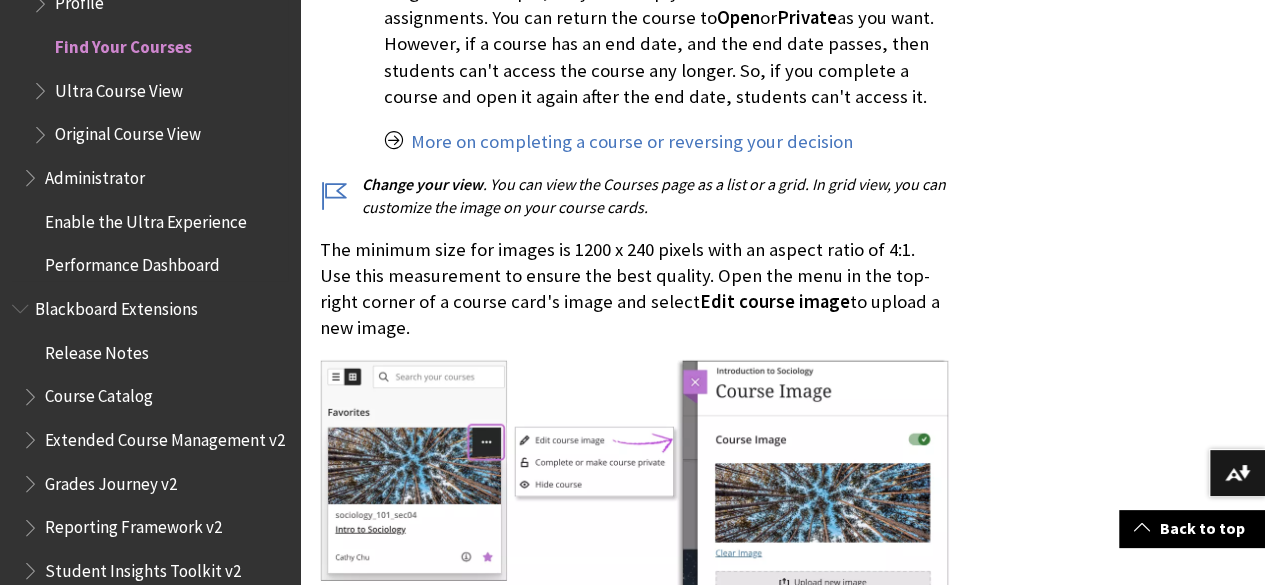 click on "Ultra Course View" at bounding box center [119, 87] 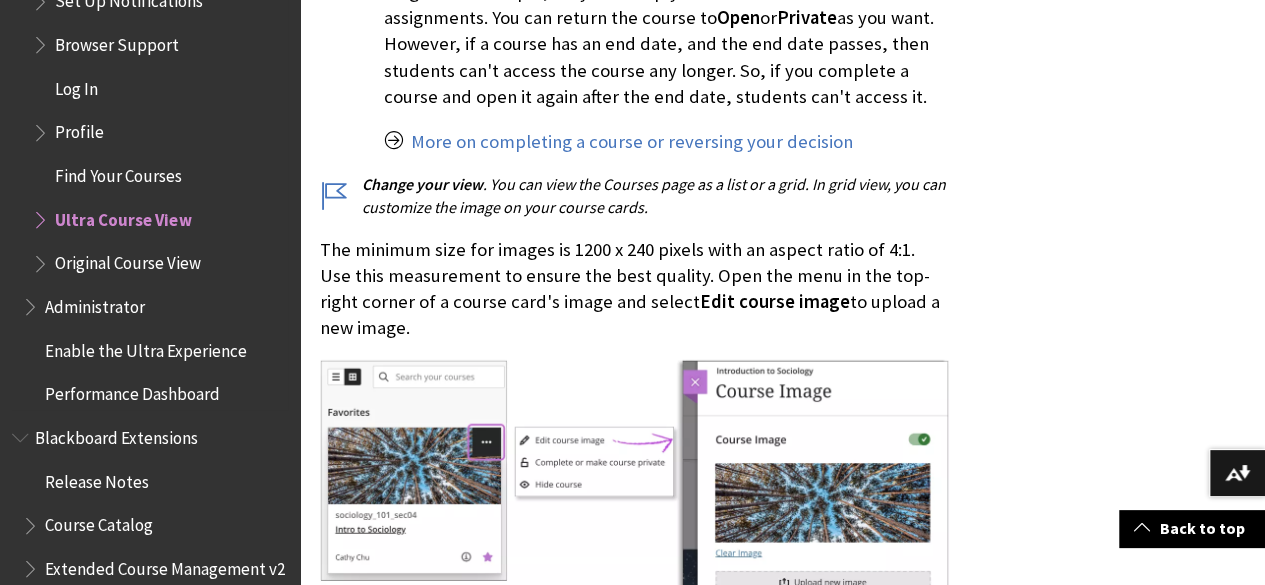 scroll, scrollTop: 2176, scrollLeft: 0, axis: vertical 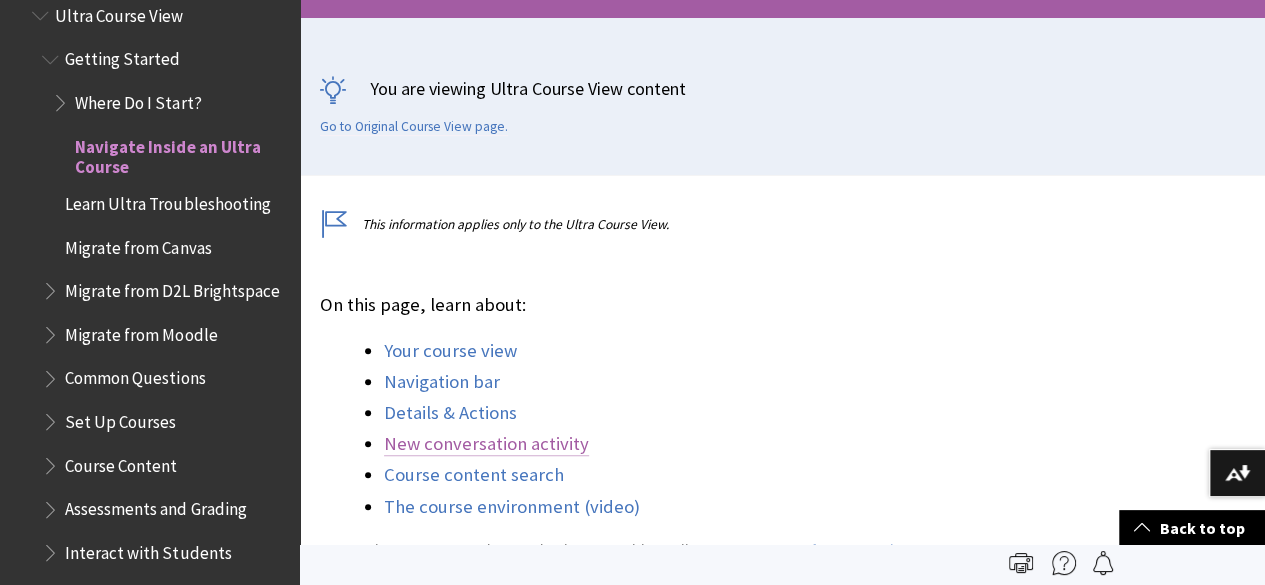 click on "New conversation activity" at bounding box center (486, 444) 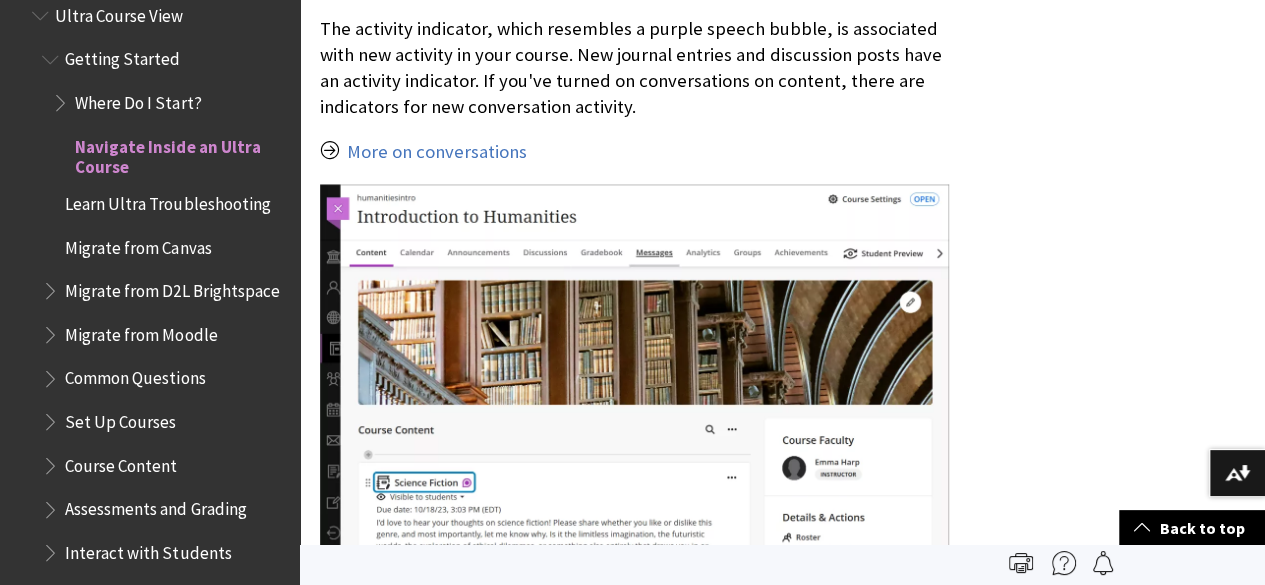 scroll, scrollTop: 5198, scrollLeft: 0, axis: vertical 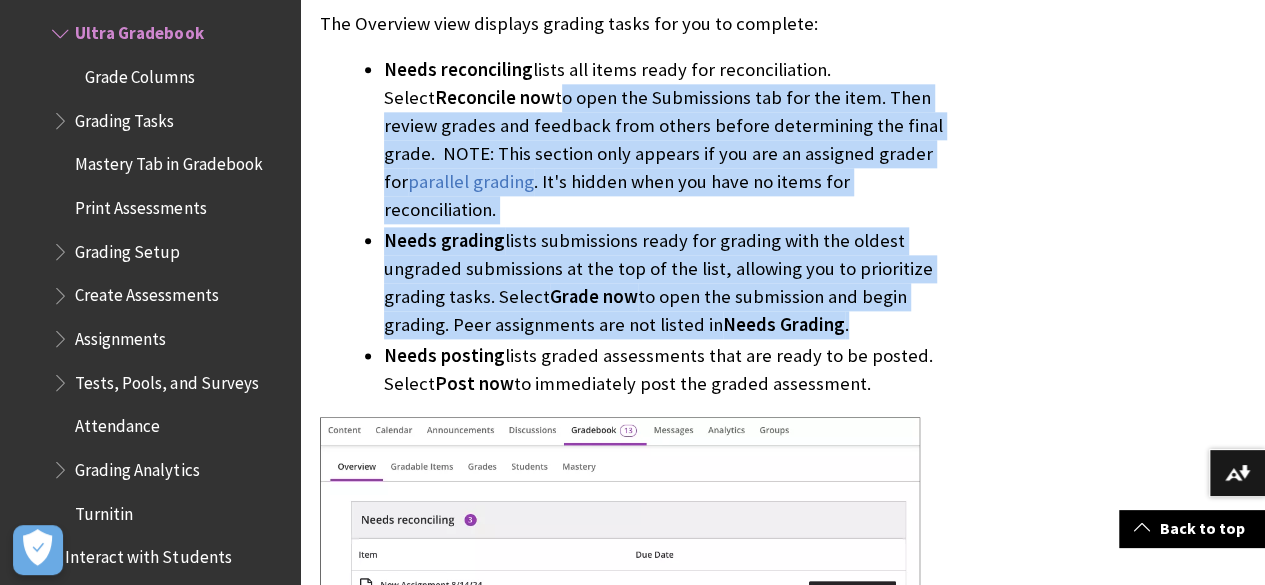 drag, startPoint x: 510, startPoint y: 103, endPoint x: 957, endPoint y: 297, distance: 487.2833 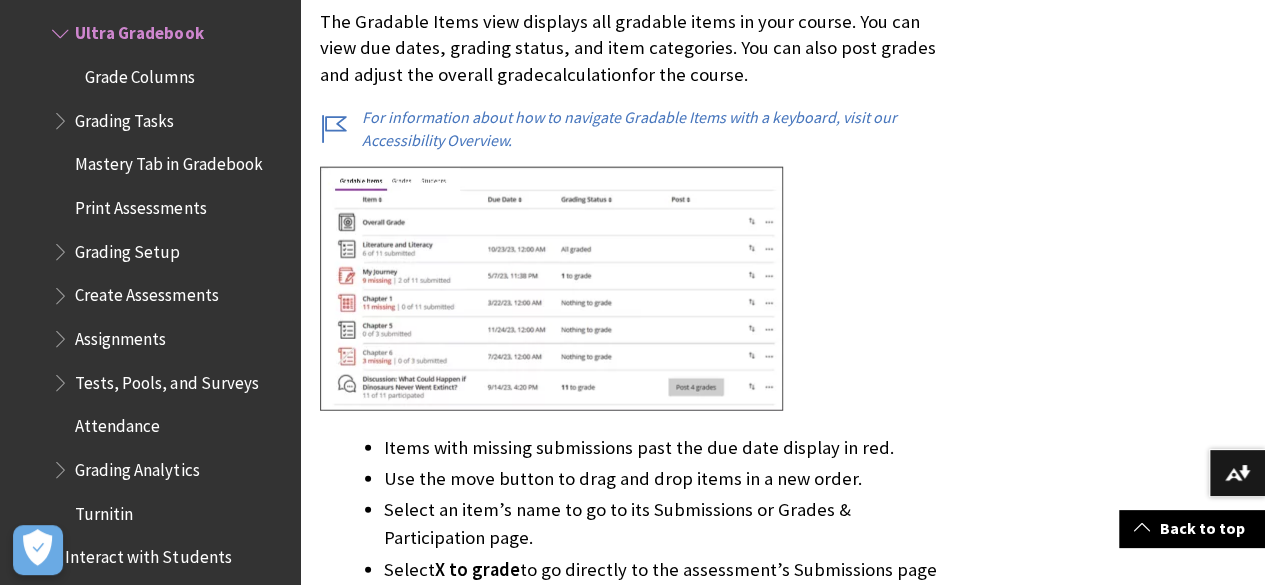 scroll, scrollTop: 2460, scrollLeft: 0, axis: vertical 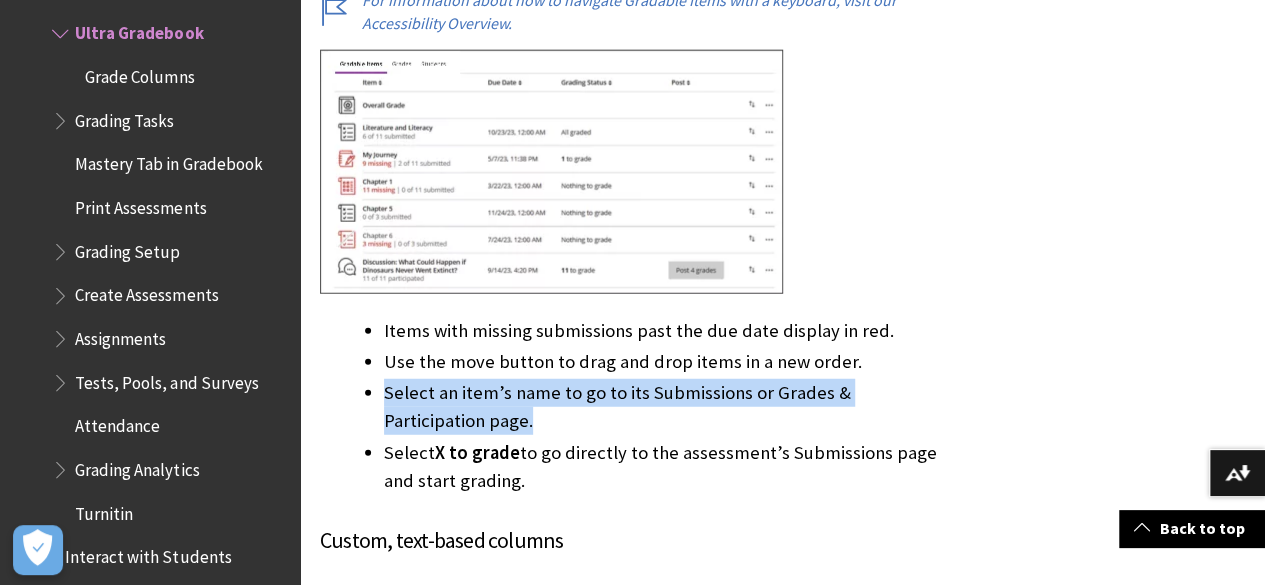 drag, startPoint x: 382, startPoint y: 358, endPoint x: 567, endPoint y: 387, distance: 187.25919 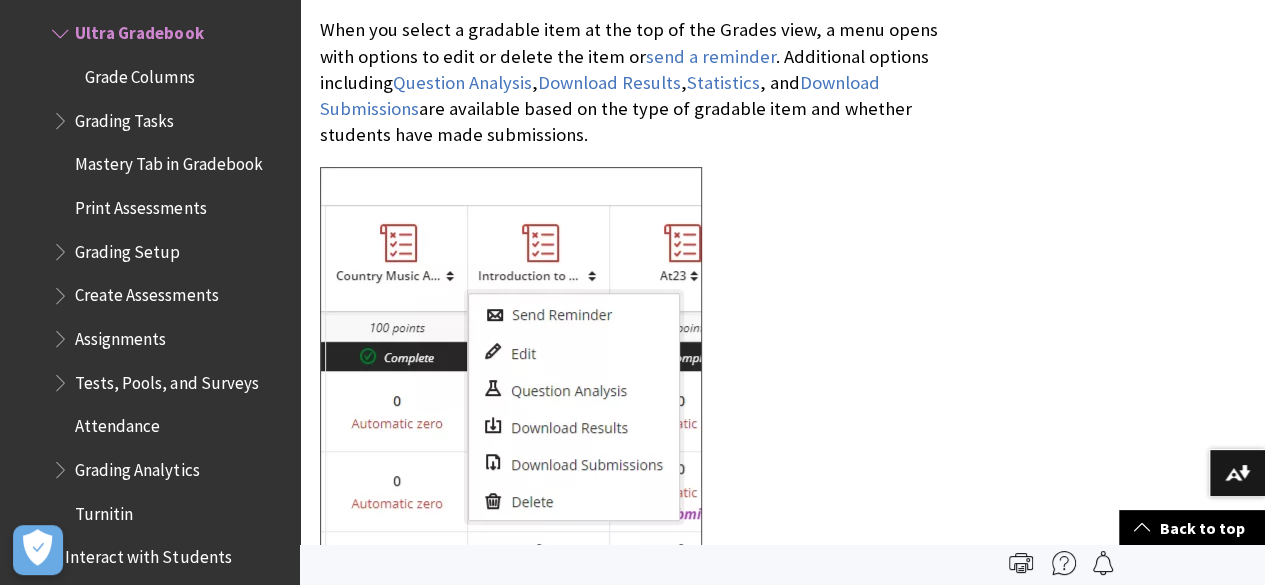 scroll, scrollTop: 4060, scrollLeft: 0, axis: vertical 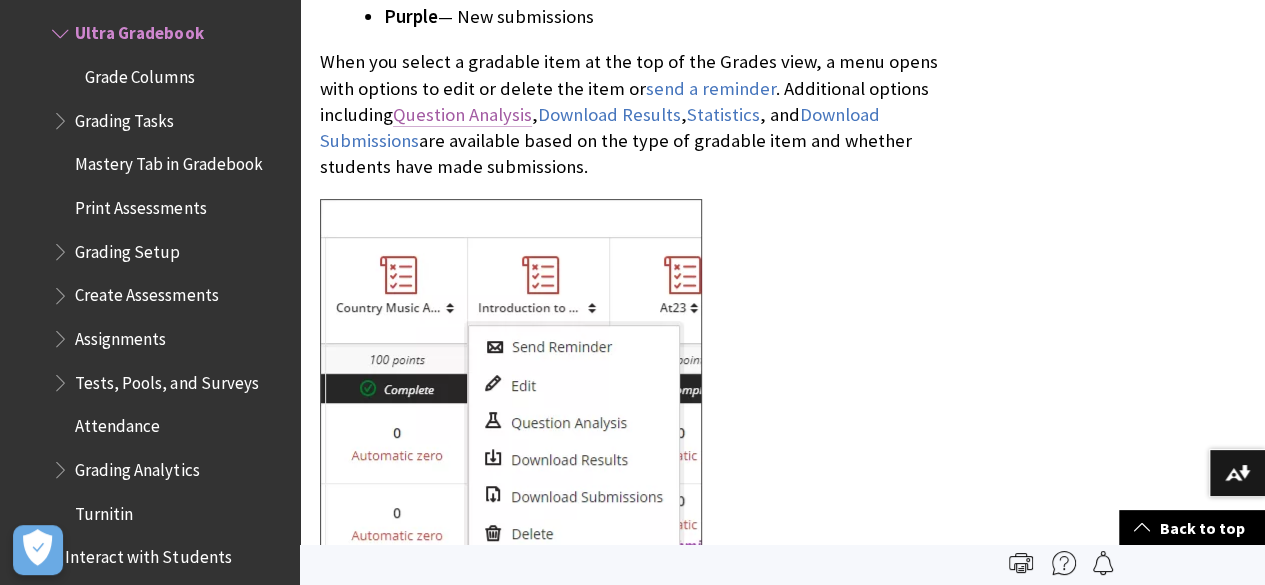 click on "Question Analysis" at bounding box center (462, 115) 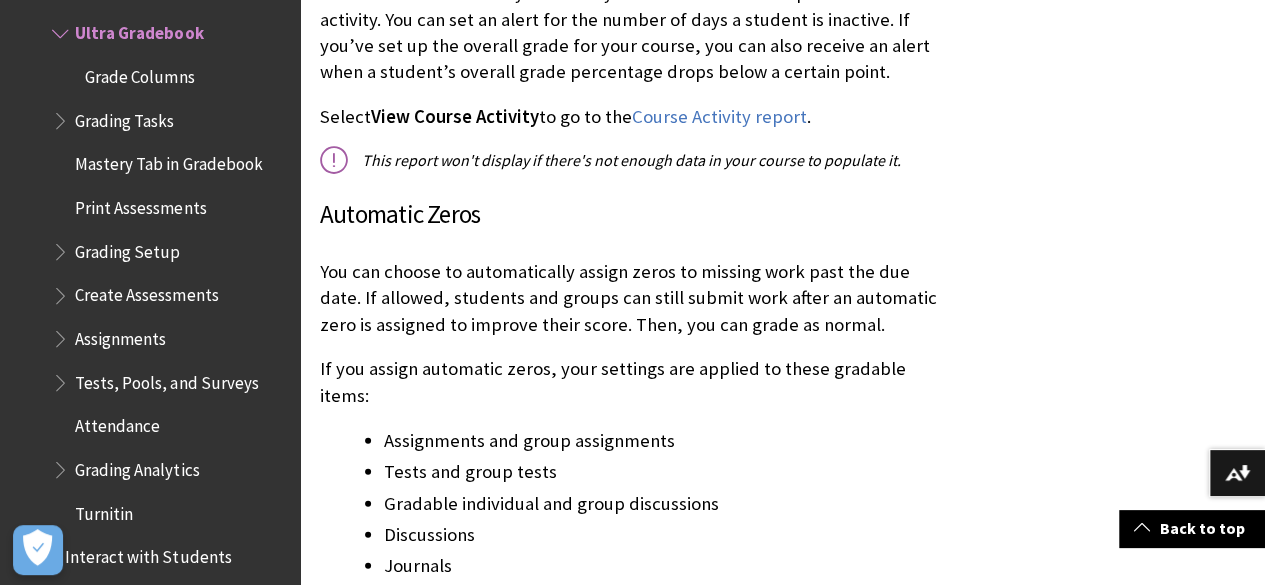 scroll, scrollTop: 6460, scrollLeft: 0, axis: vertical 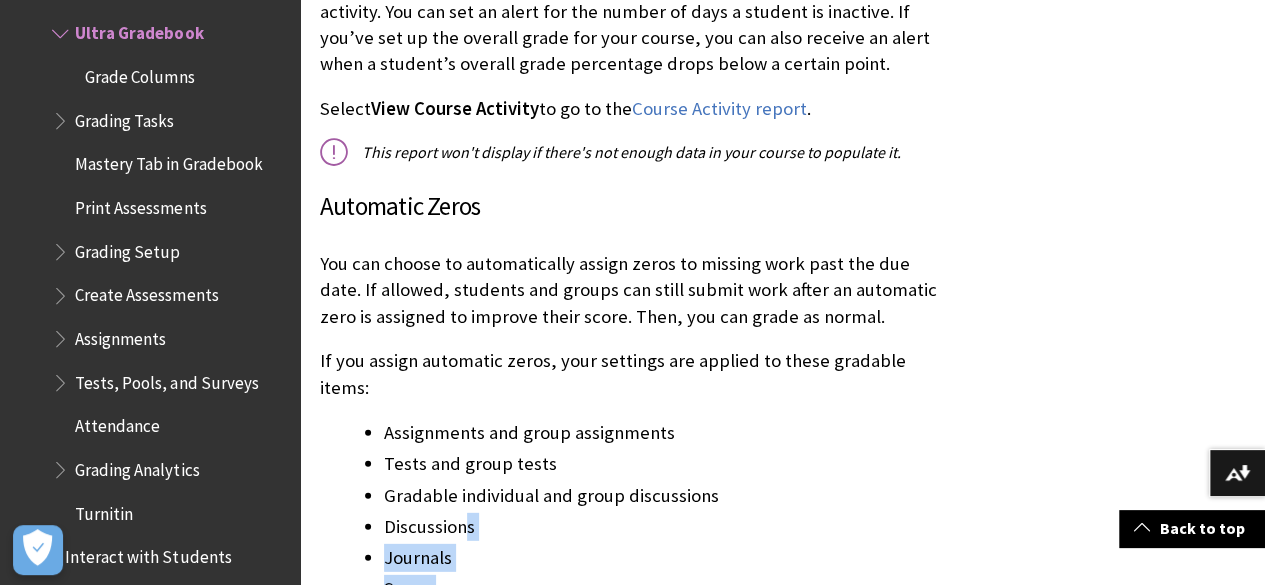 drag, startPoint x: 465, startPoint y: 460, endPoint x: 588, endPoint y: 543, distance: 148.38463 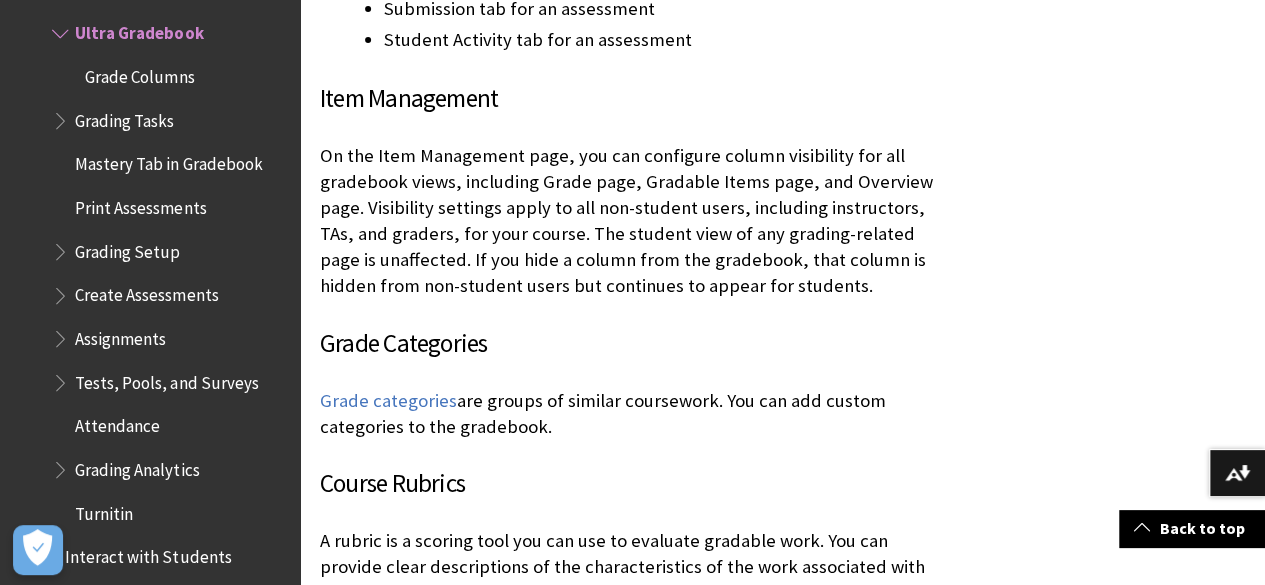 scroll, scrollTop: 7660, scrollLeft: 0, axis: vertical 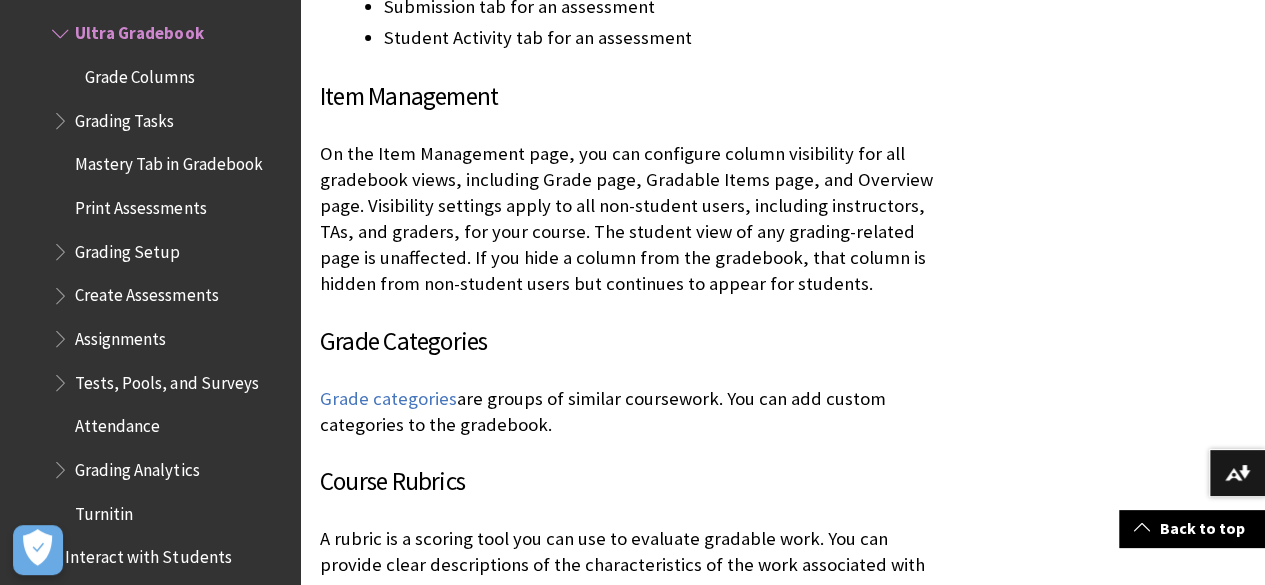 drag, startPoint x: 628, startPoint y: 111, endPoint x: 933, endPoint y: 379, distance: 406.01602 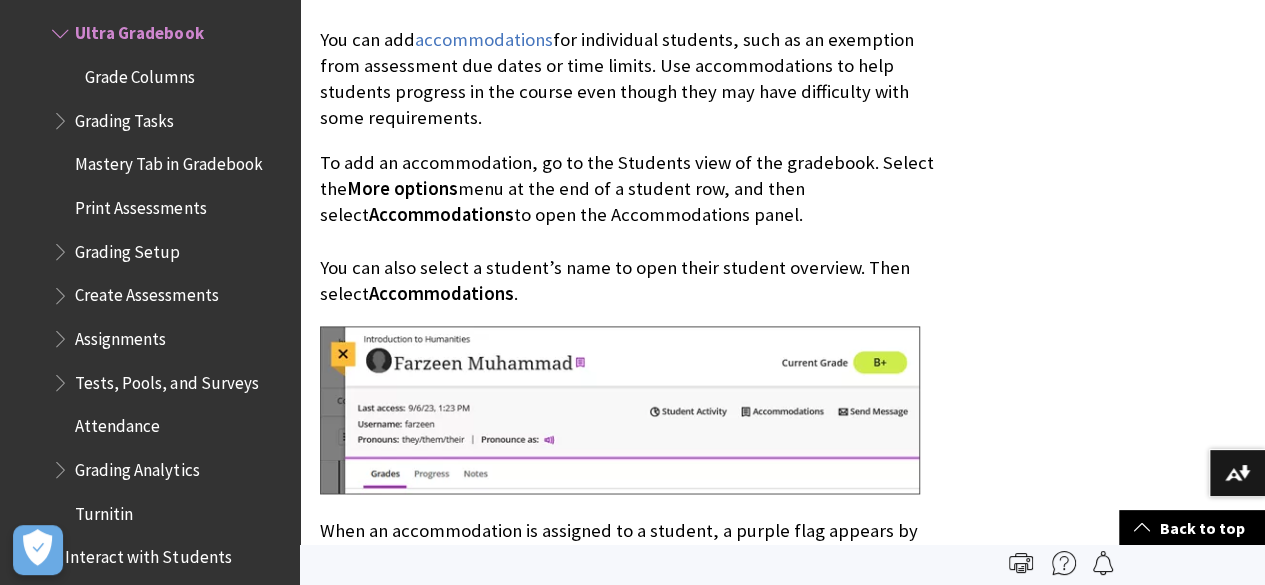 scroll, scrollTop: 8760, scrollLeft: 0, axis: vertical 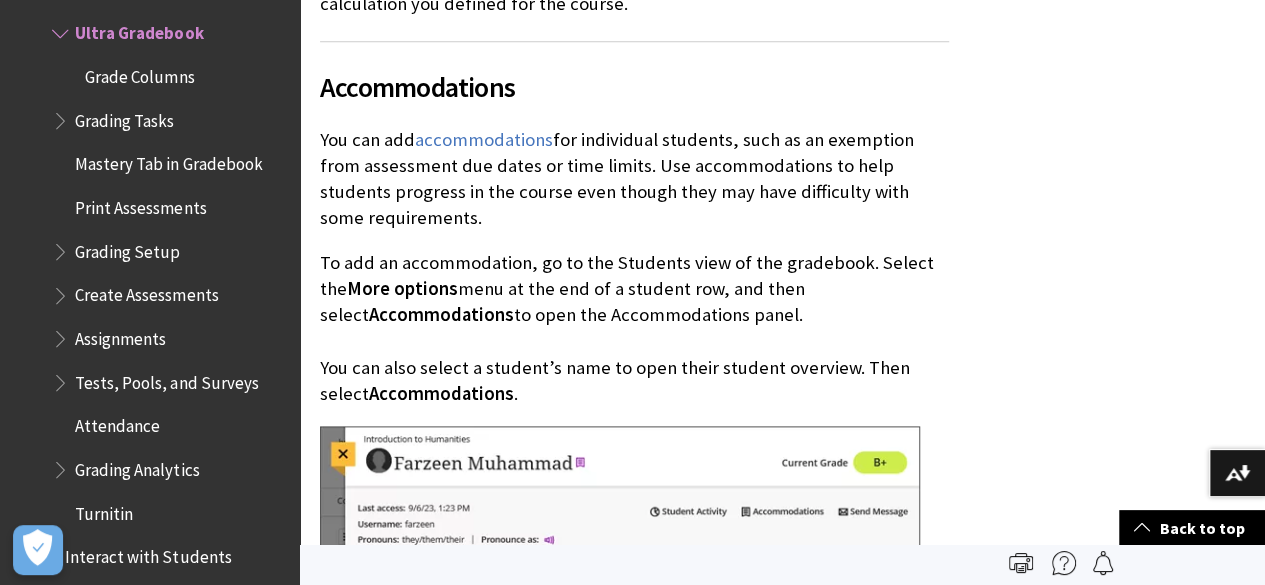 drag, startPoint x: 331, startPoint y: 206, endPoint x: 870, endPoint y: 231, distance: 539.57947 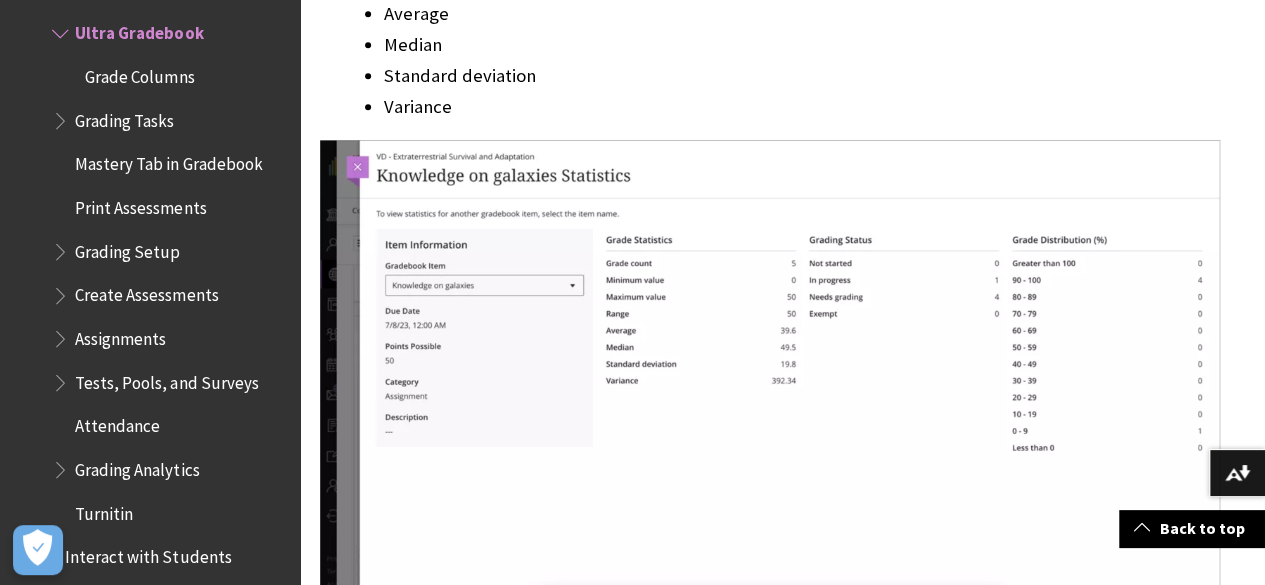 scroll, scrollTop: 12660, scrollLeft: 0, axis: vertical 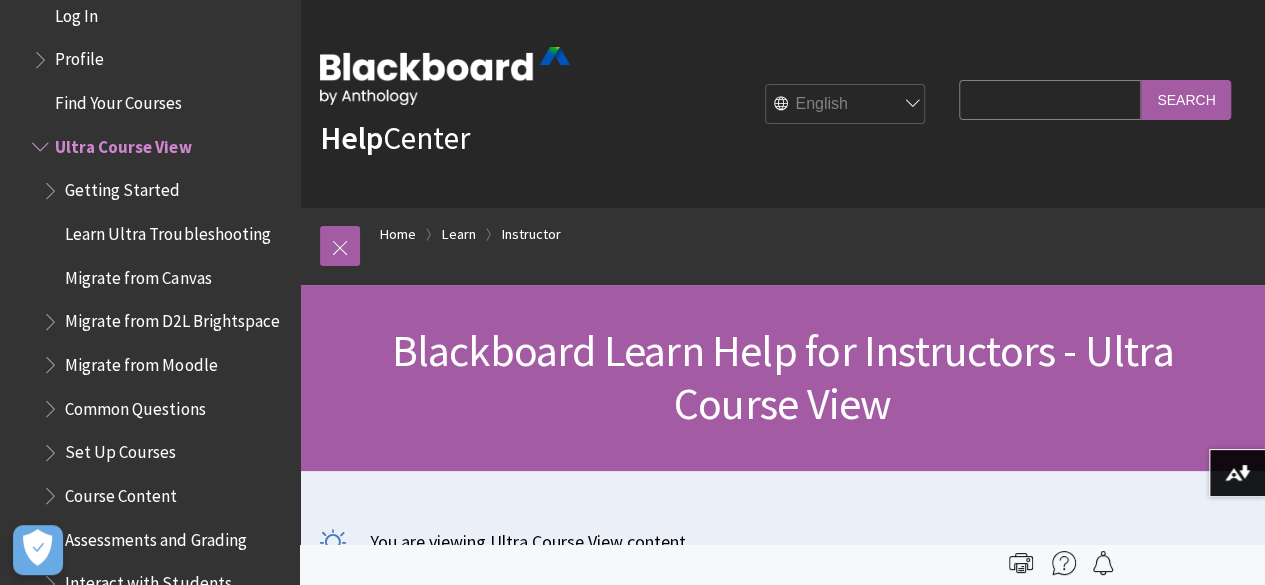 click on "Find Your Courses" at bounding box center [118, 99] 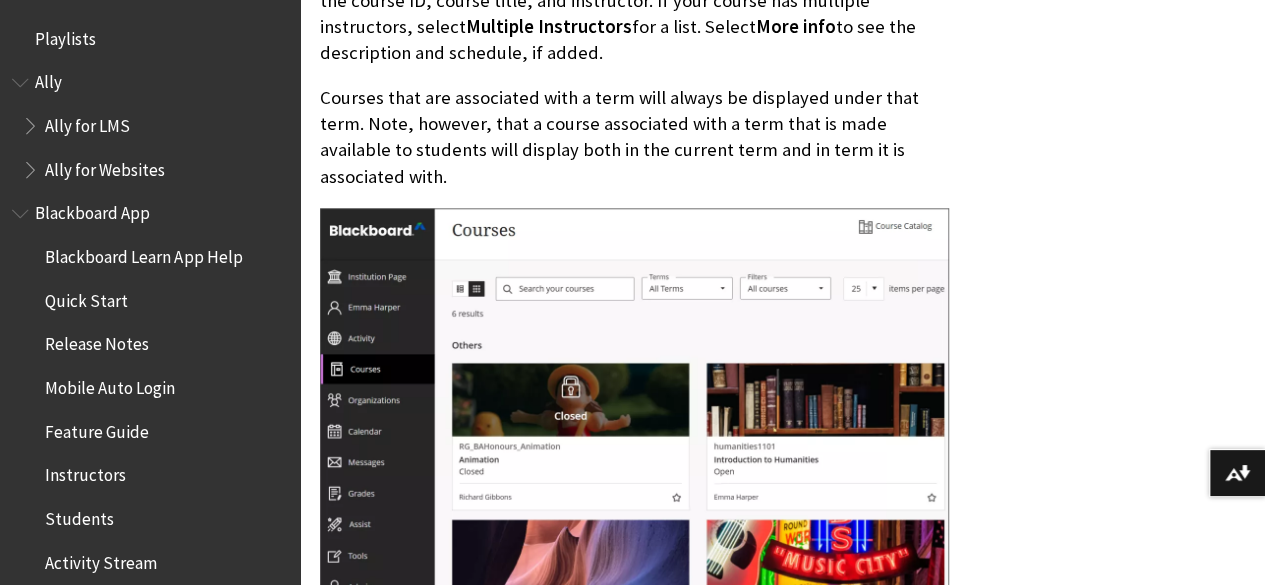 scroll, scrollTop: 900, scrollLeft: 0, axis: vertical 